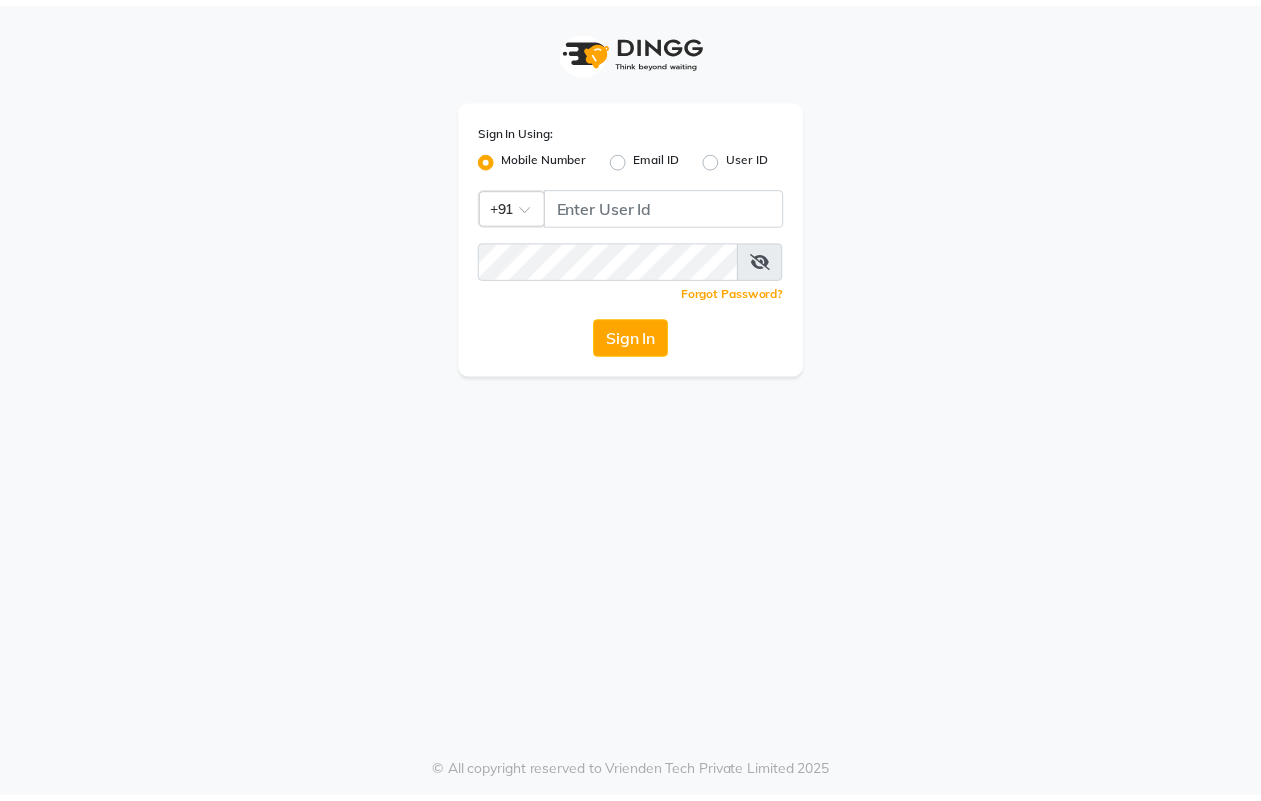 scroll, scrollTop: 0, scrollLeft: 0, axis: both 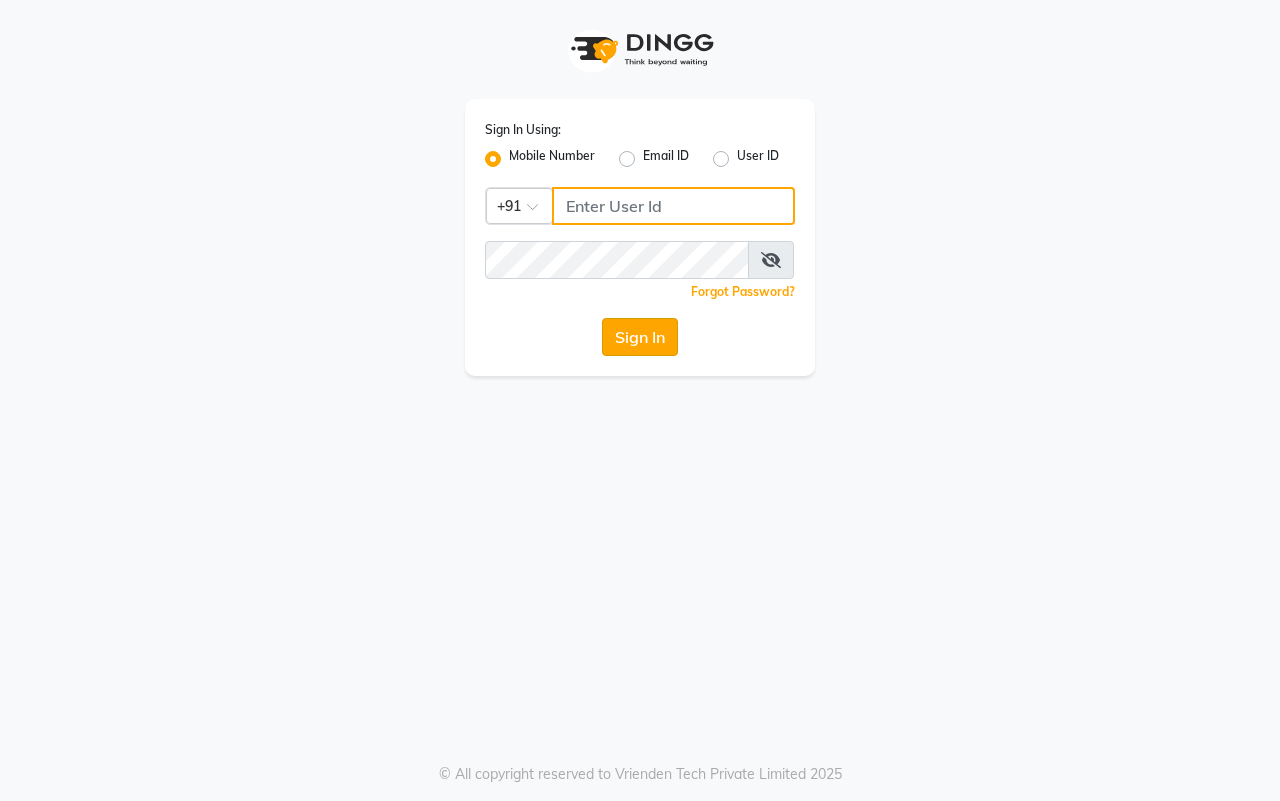 type on "7977738938" 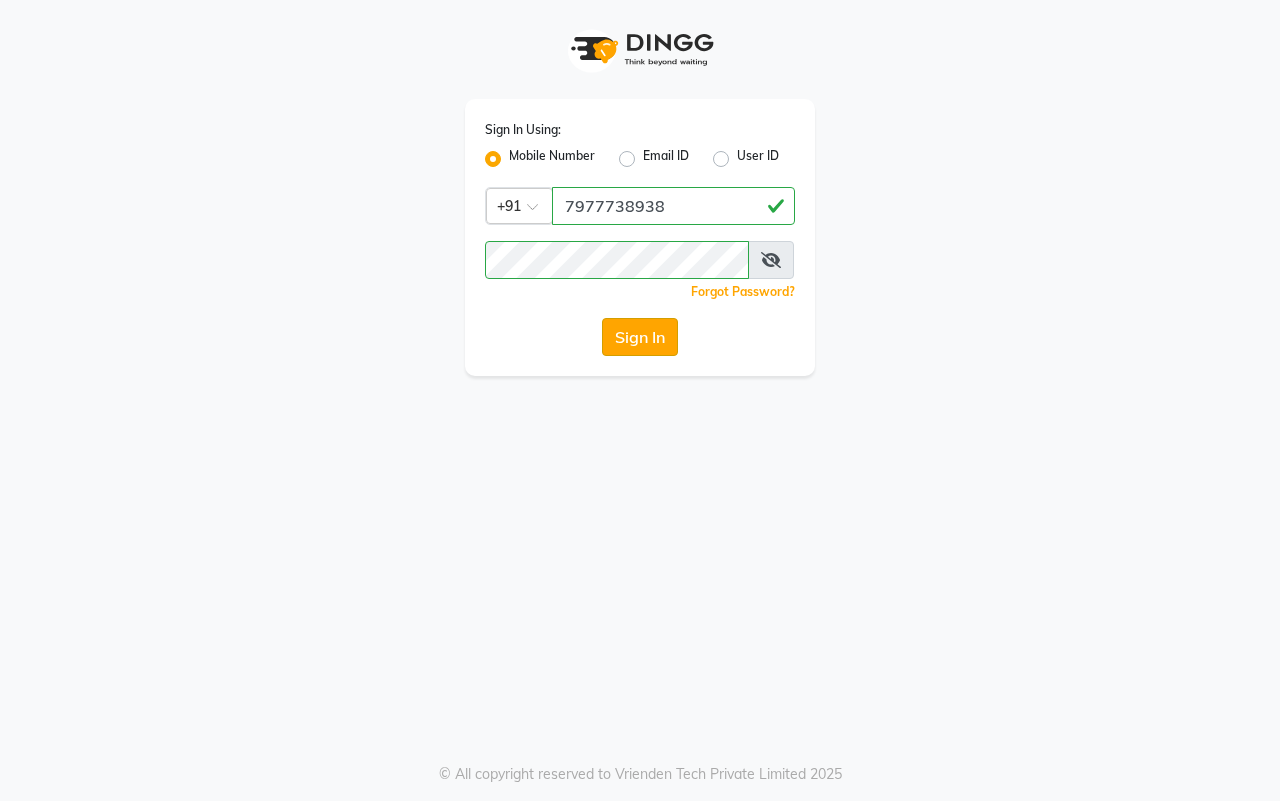 click on "Sign In" 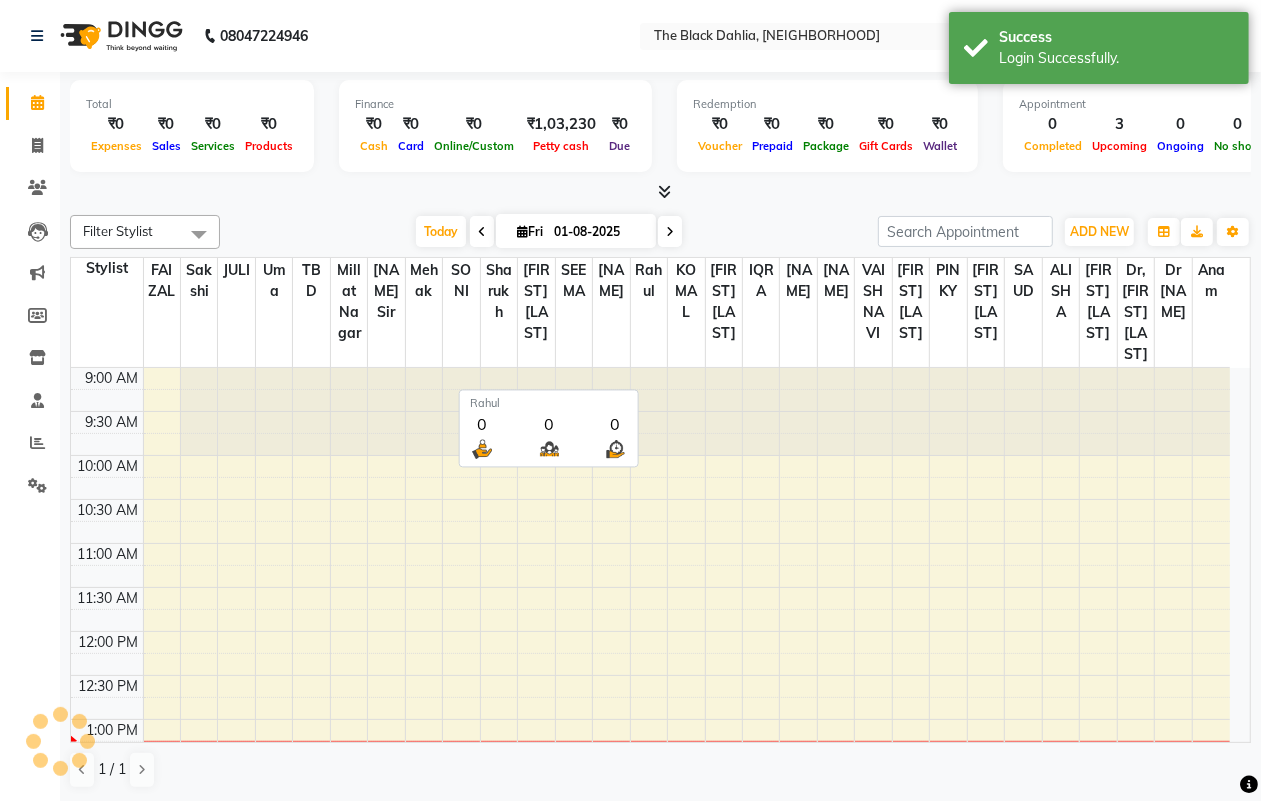 scroll, scrollTop: 0, scrollLeft: 0, axis: both 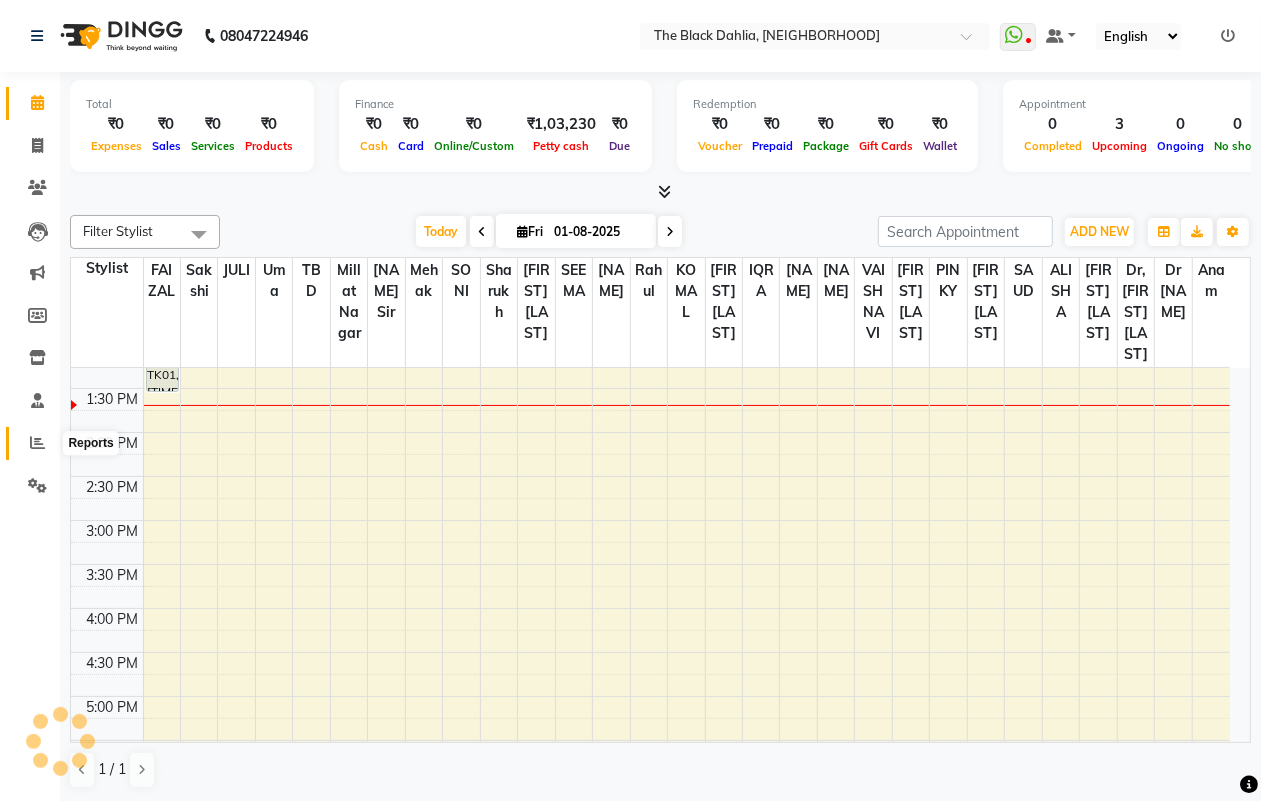 click 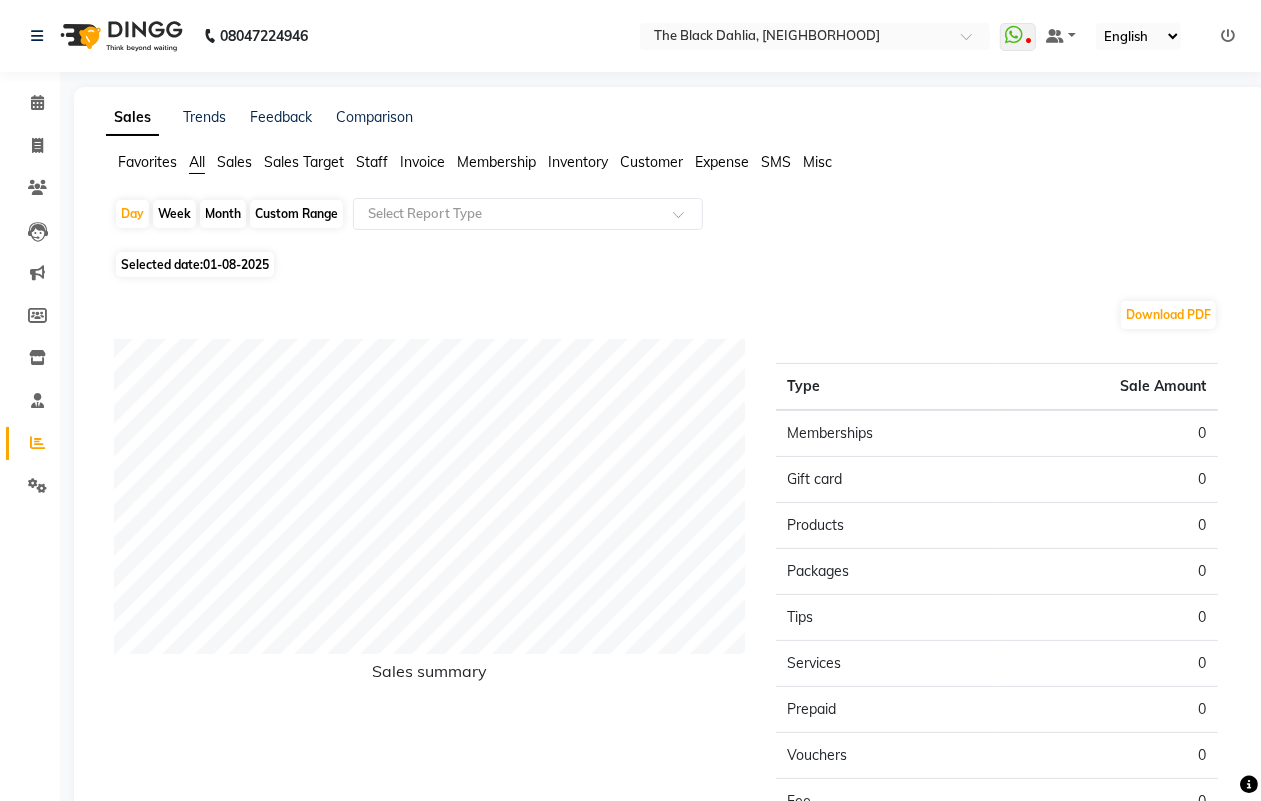 click on "Custom Range" 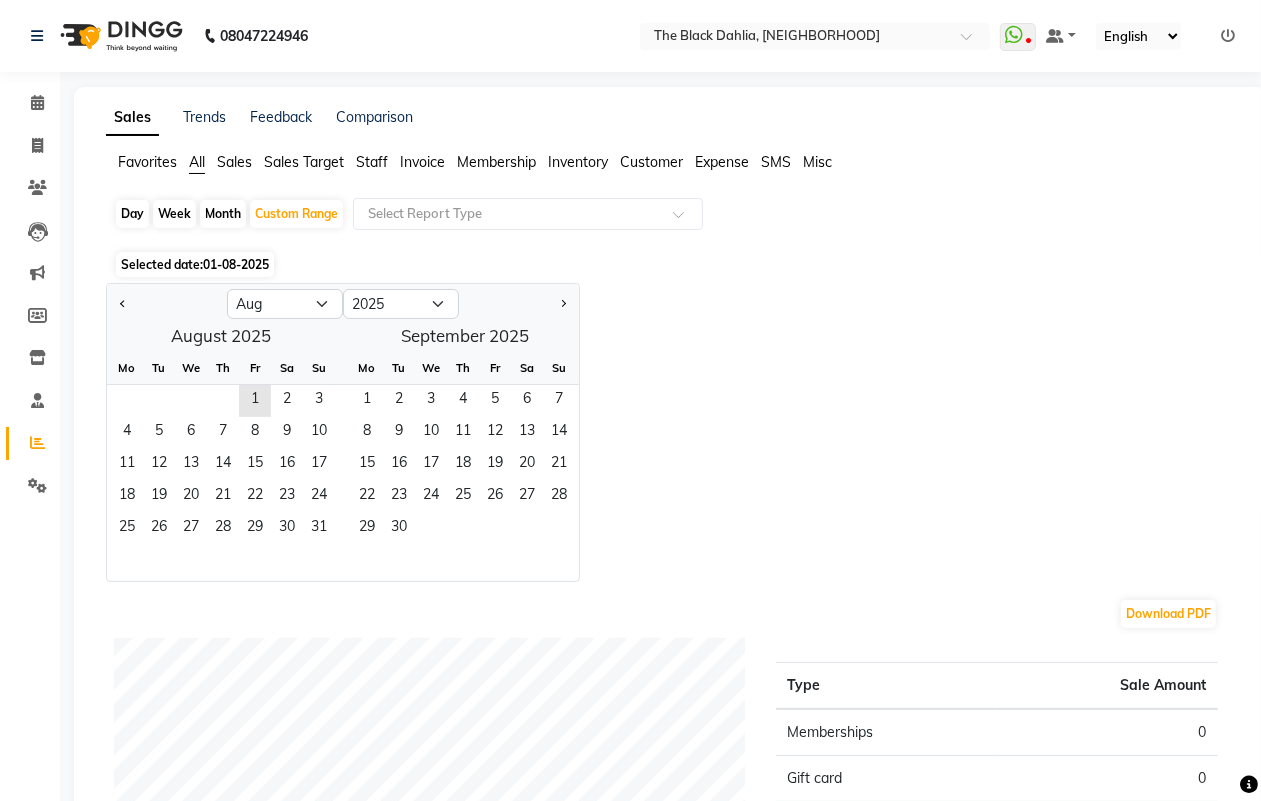 click 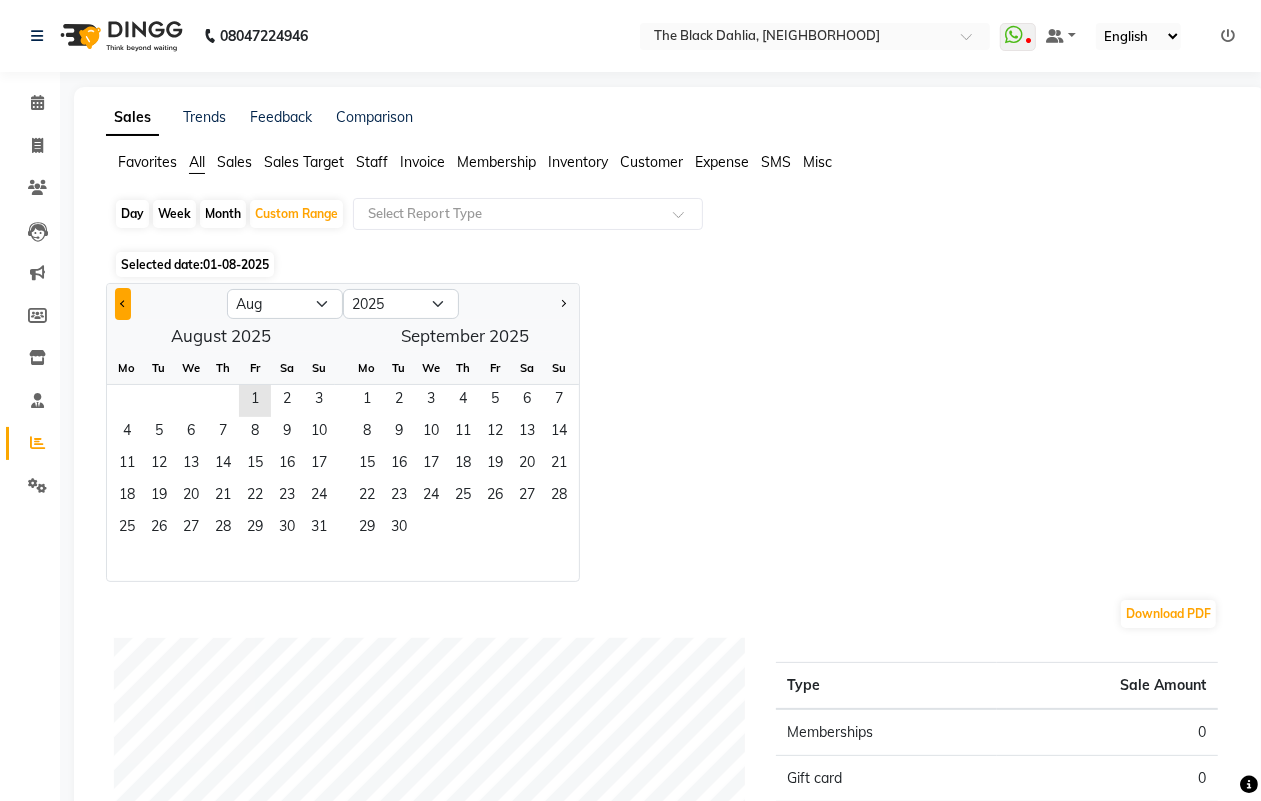 click 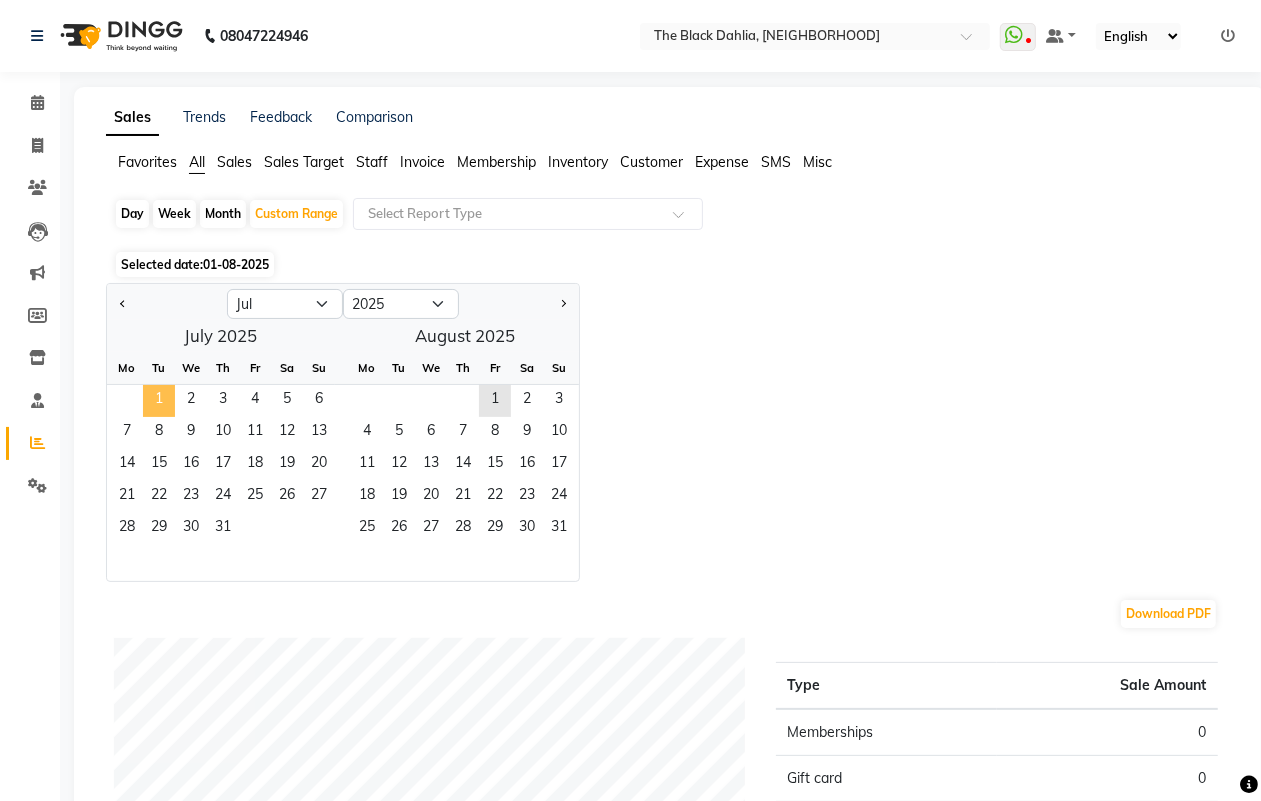 click on "1" 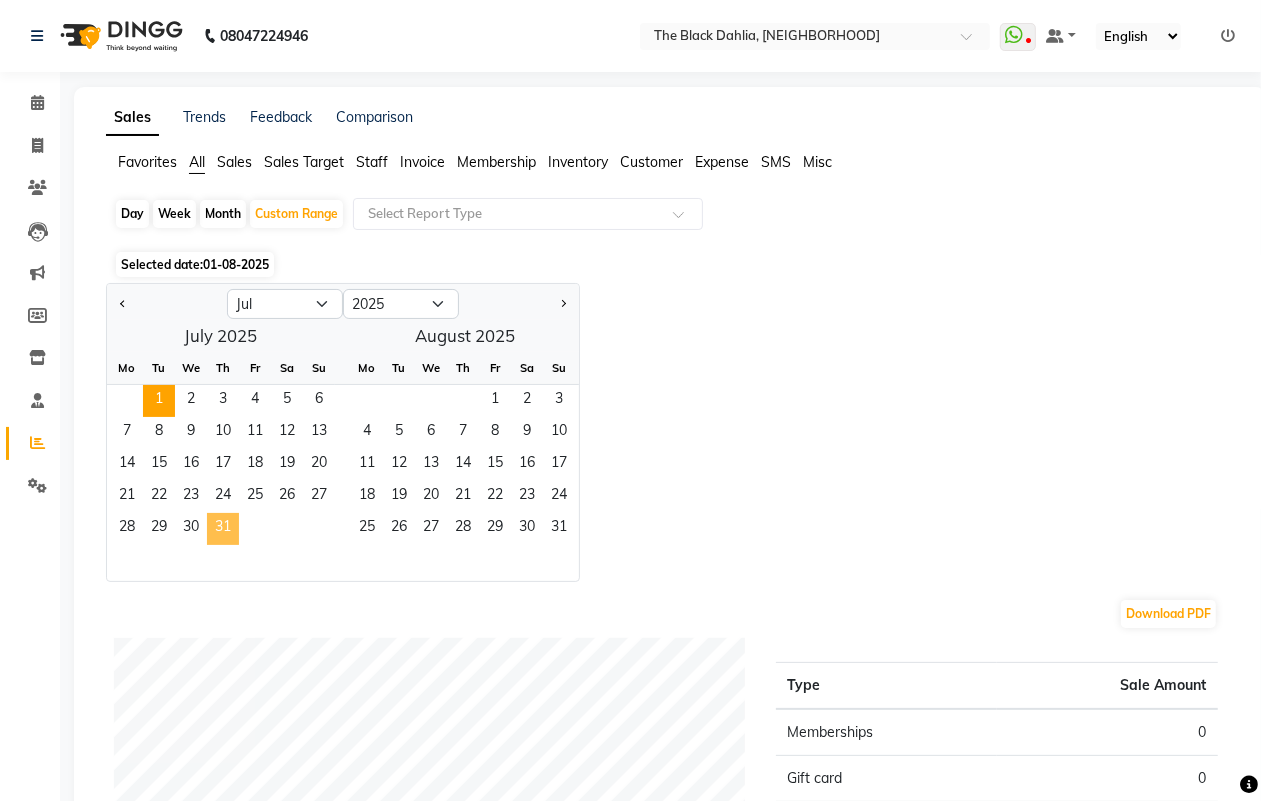 click on "31" 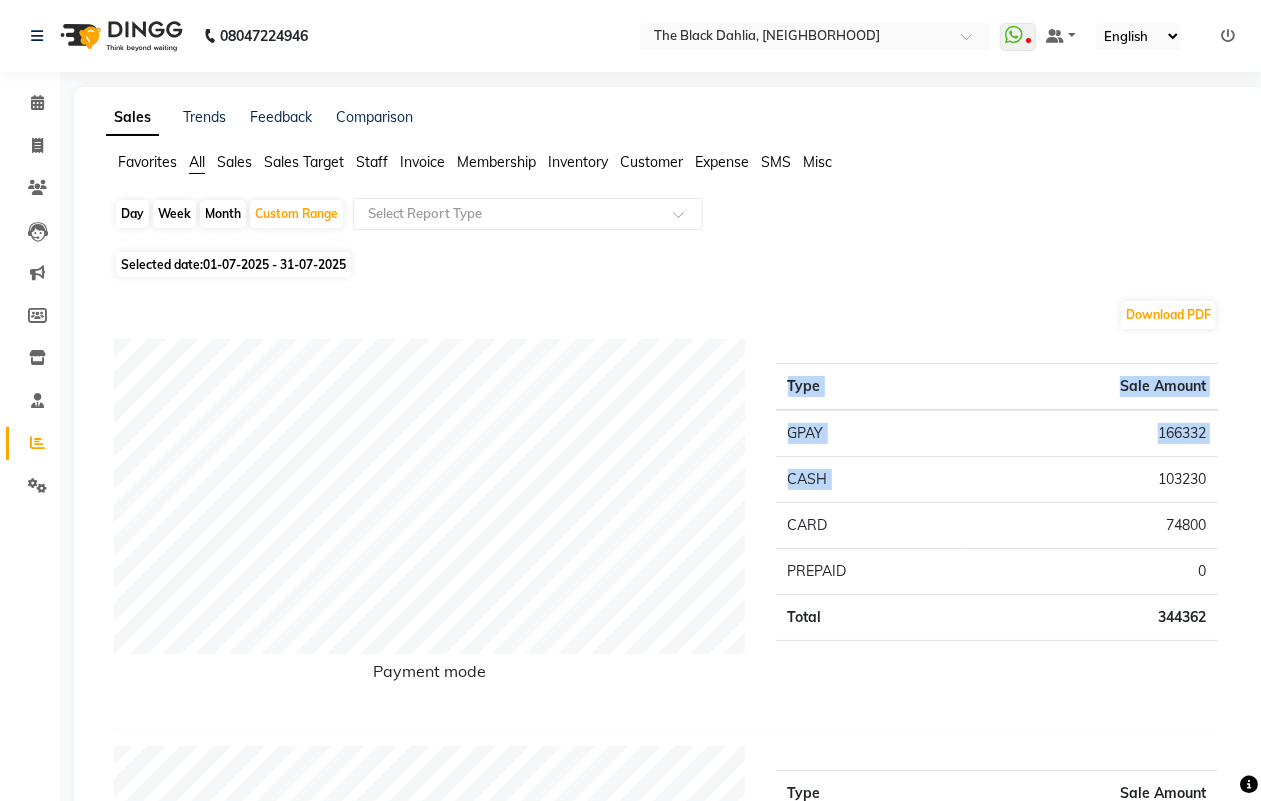 drag, startPoint x: 1142, startPoint y: 478, endPoint x: 1227, endPoint y: 468, distance: 85.58621 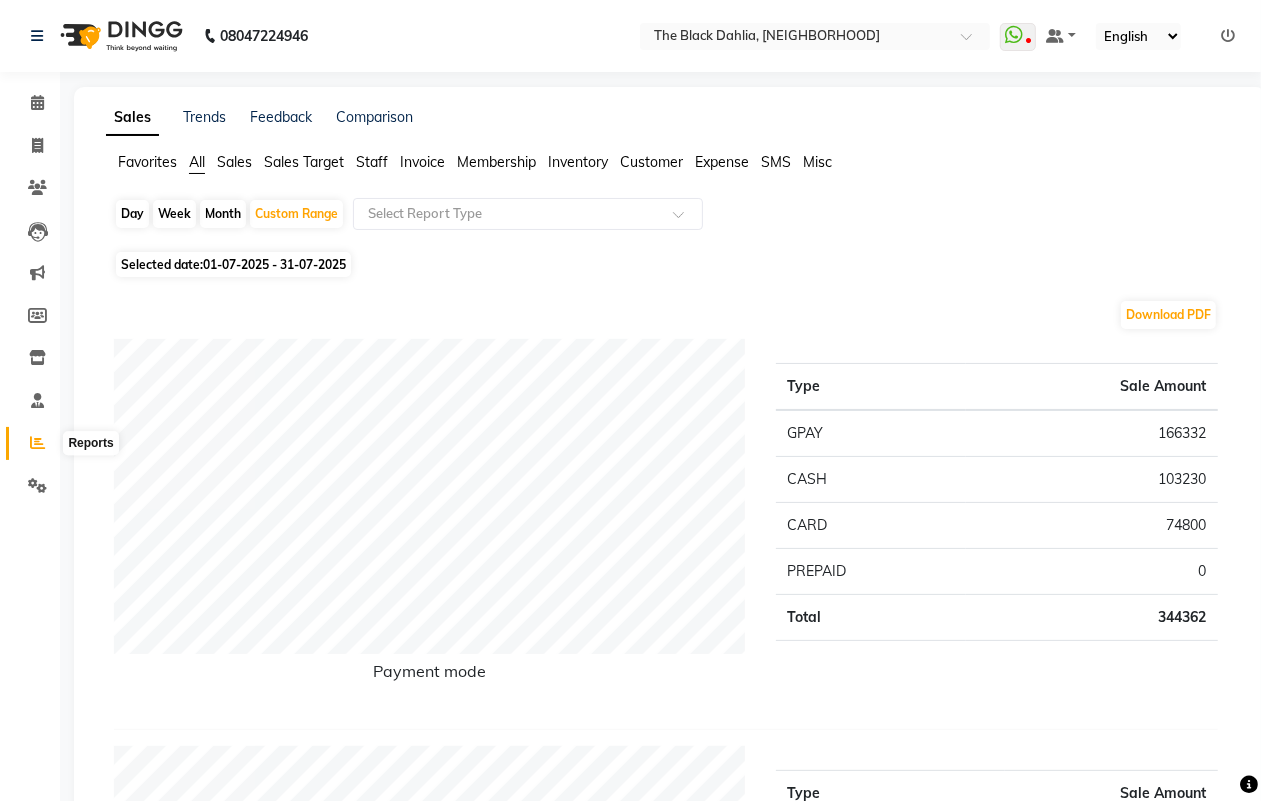 click 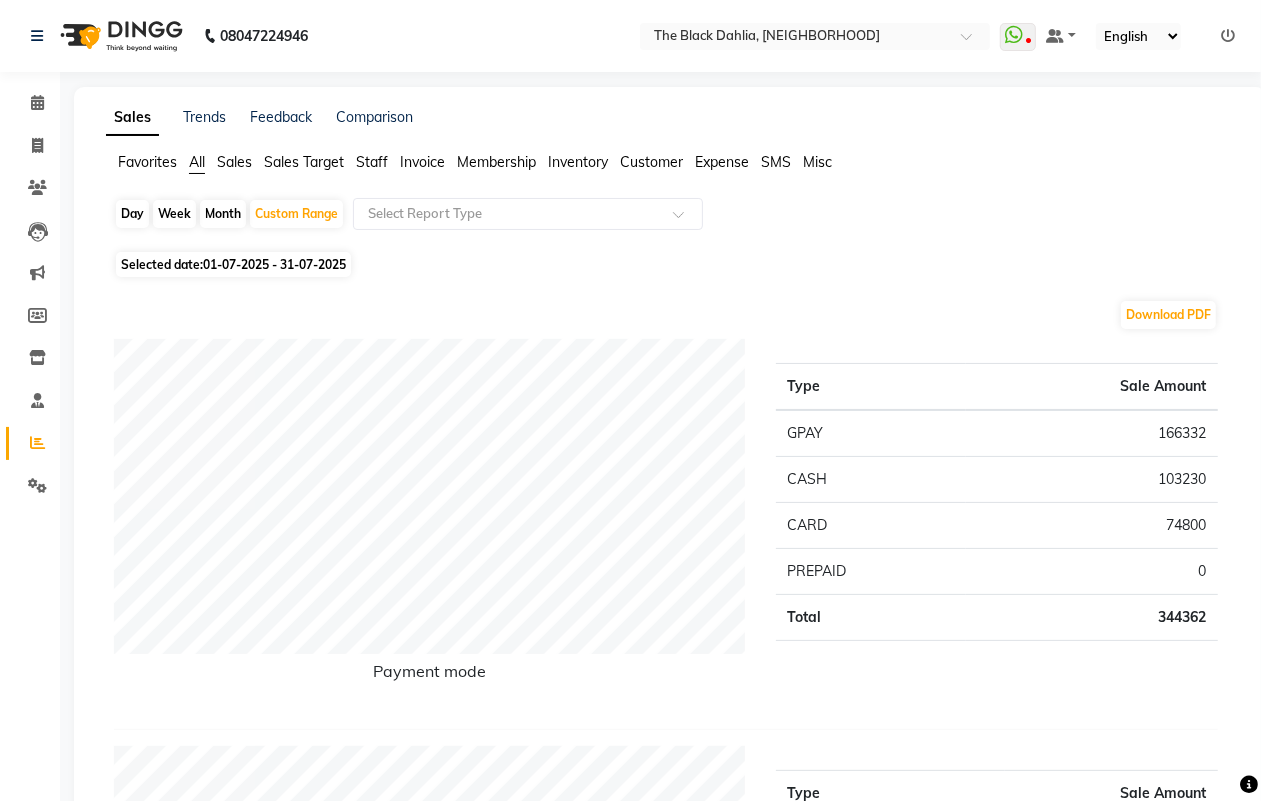 click on "01-07-2025 - 31-07-2025" 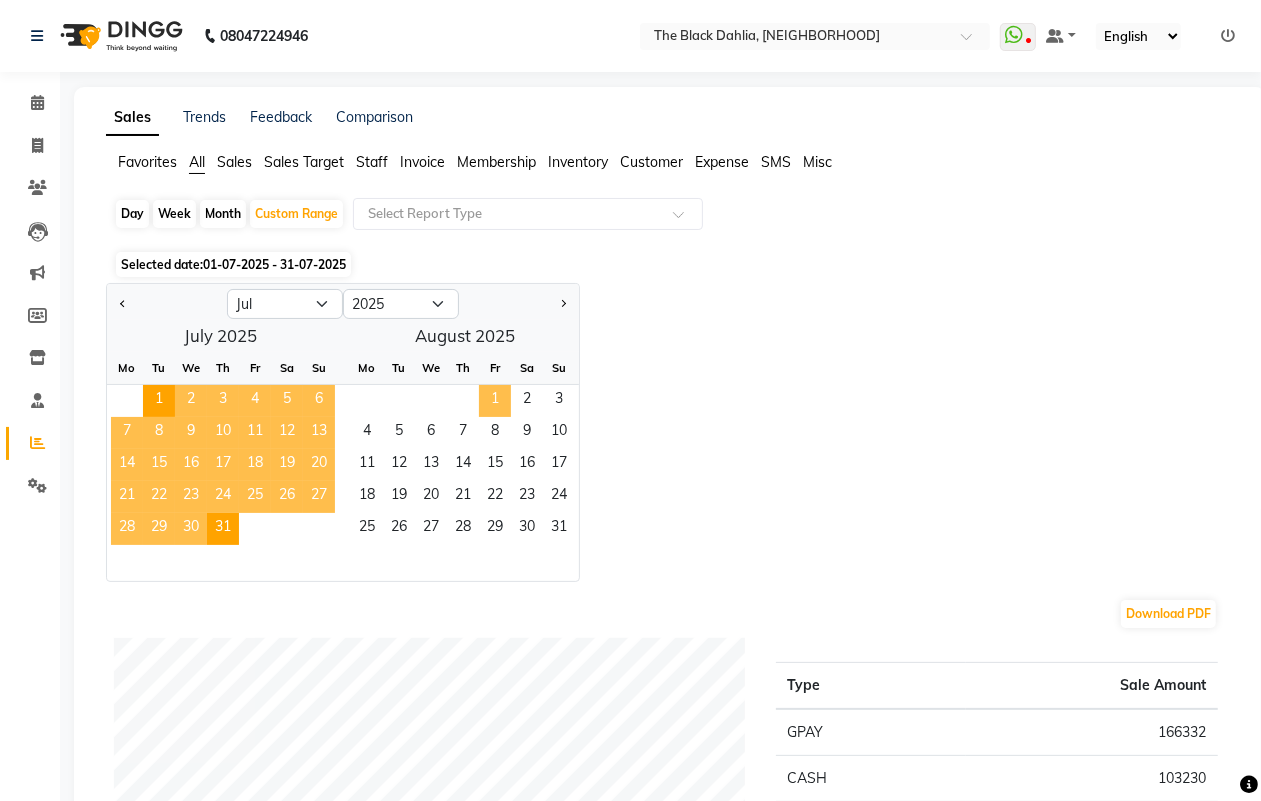 click on "1" 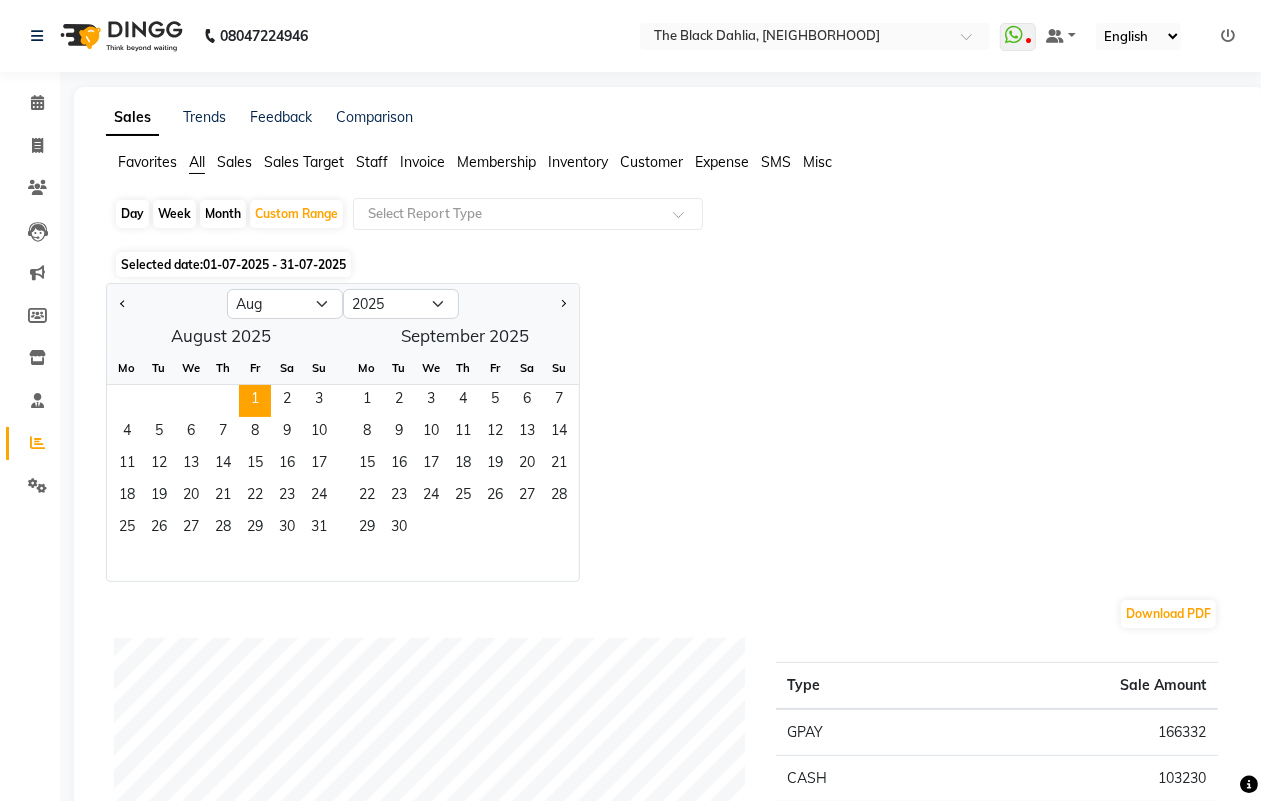 click on "Day" 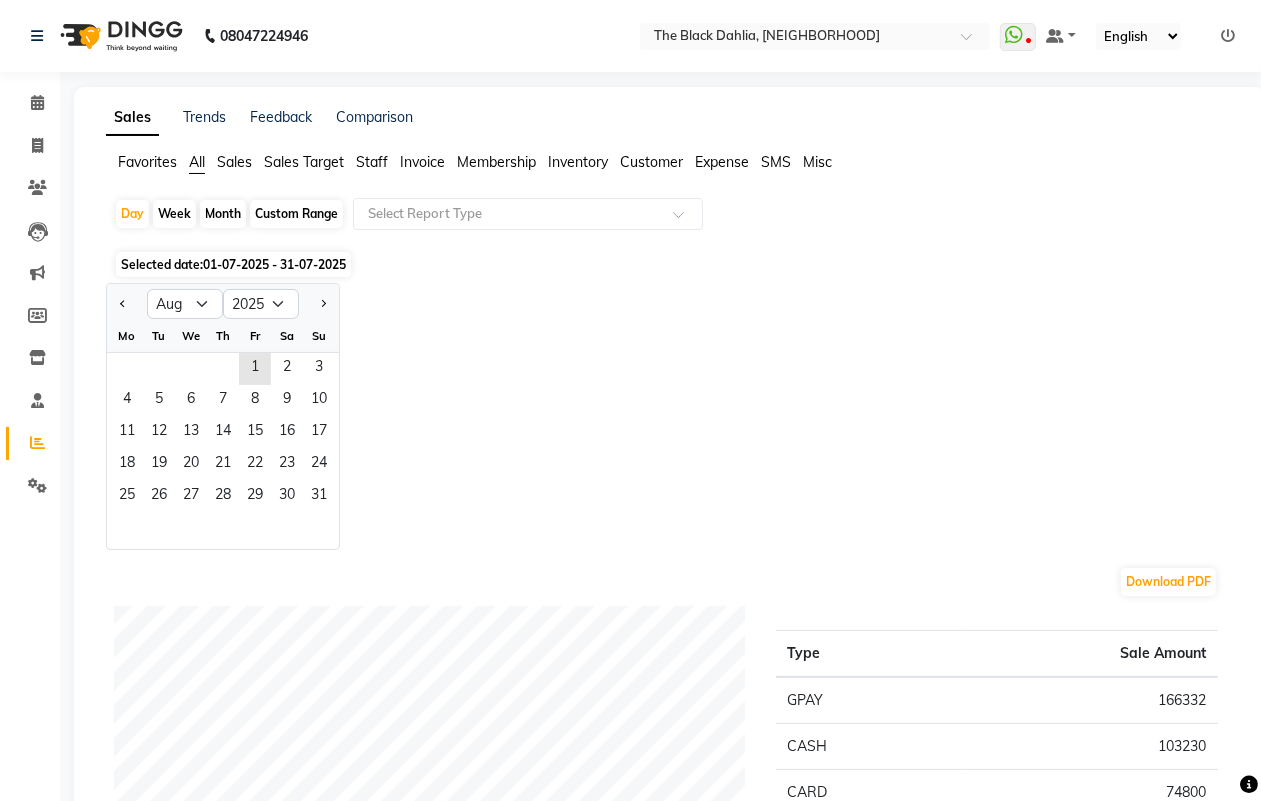 click on "Jan Feb Mar Apr May Jun Jul Aug Sep Oct Nov Dec 2015 2016 2017 2018 2019 2020 2021 2022 2023 2024 2025 2026 2027 2028 2029 2030 2031 2032 2033 2034 2035 Mo Tu We Th Fr Sa Su  1   2   3   4   5   6   7   8   9   10   11   12   13   14   15   16   17   18   19   20   21   22   23   24   25   26   27   28   29   30   31" 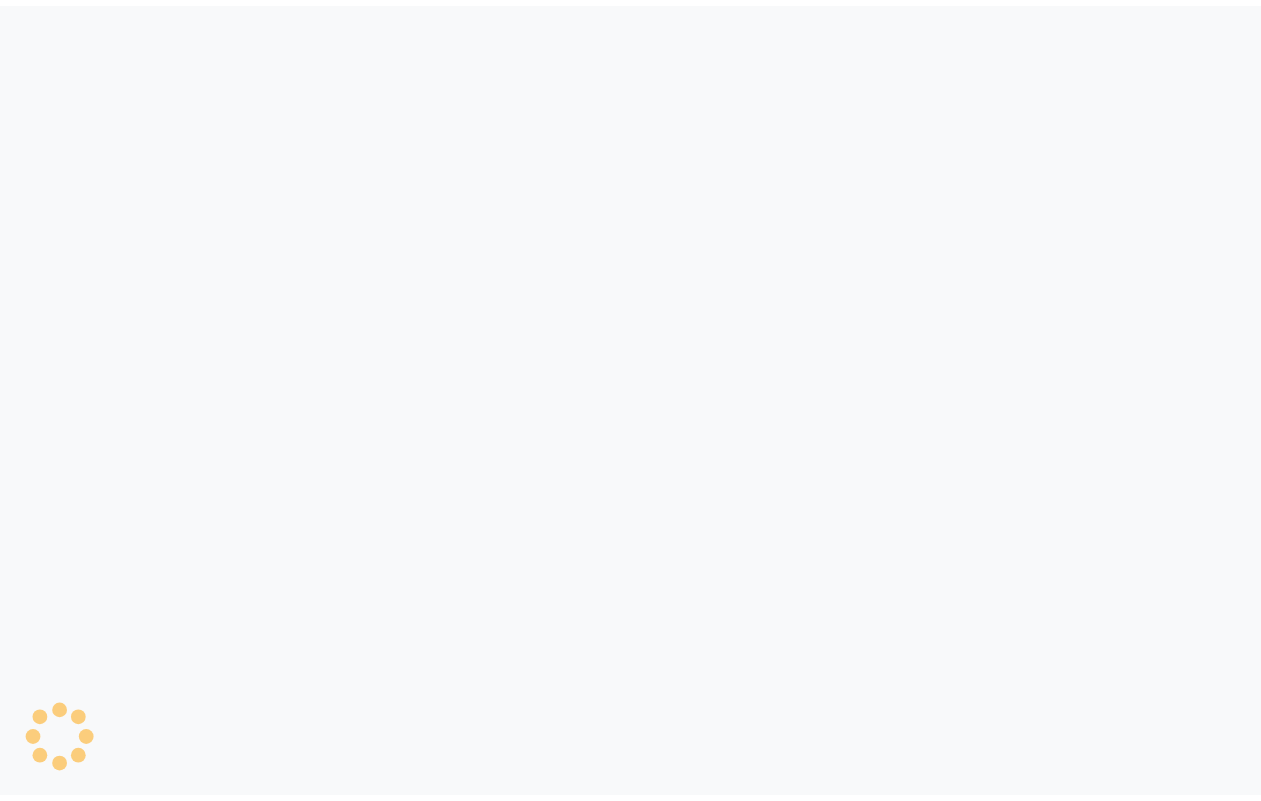 scroll, scrollTop: 0, scrollLeft: 0, axis: both 